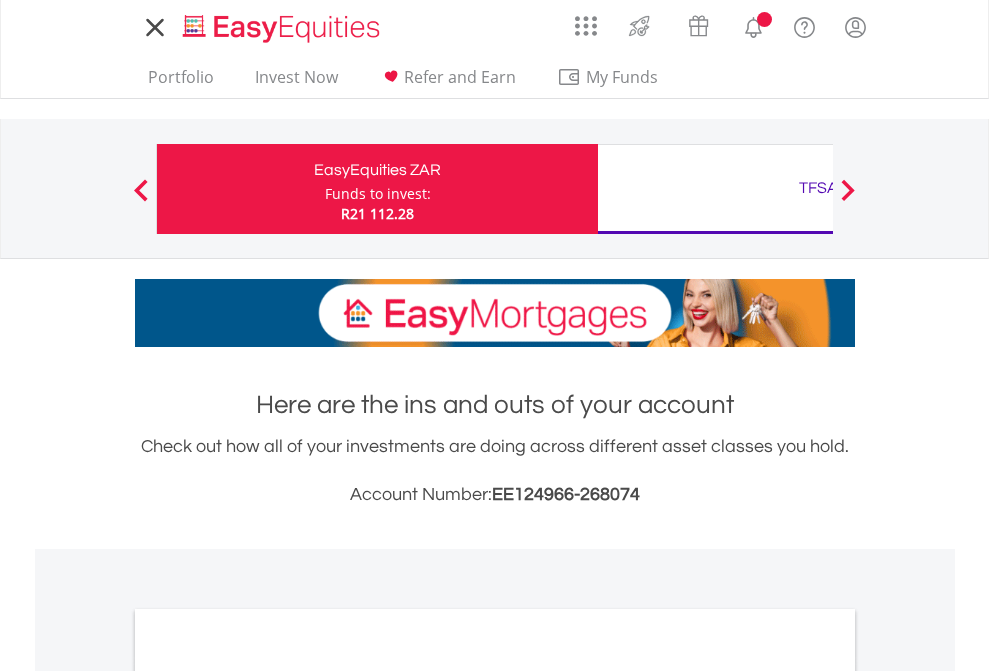 scroll, scrollTop: 0, scrollLeft: 0, axis: both 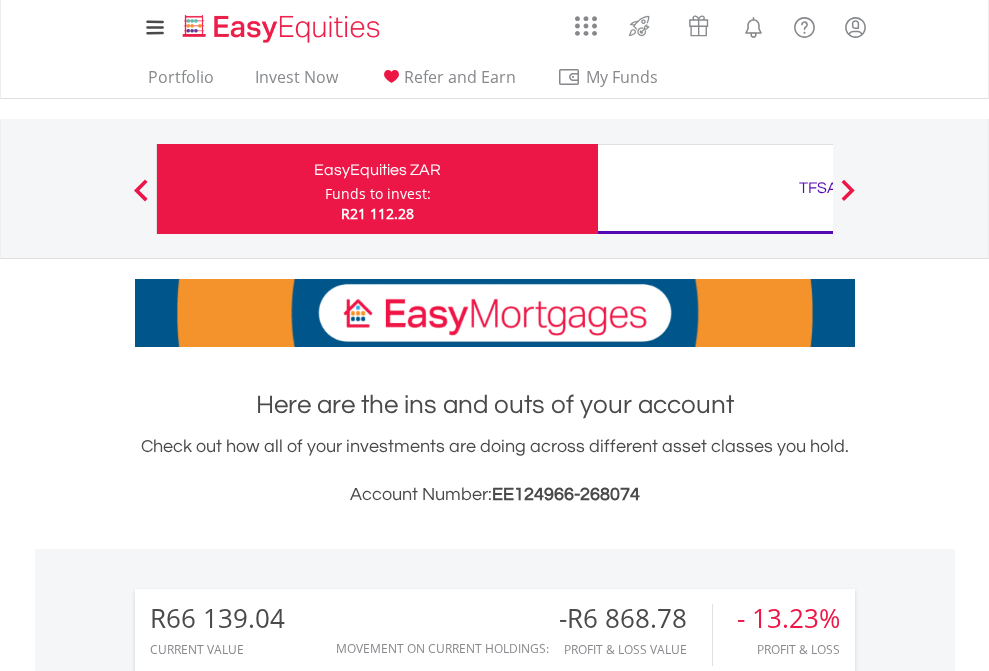 click on "Funds to invest:" at bounding box center (378, 194) 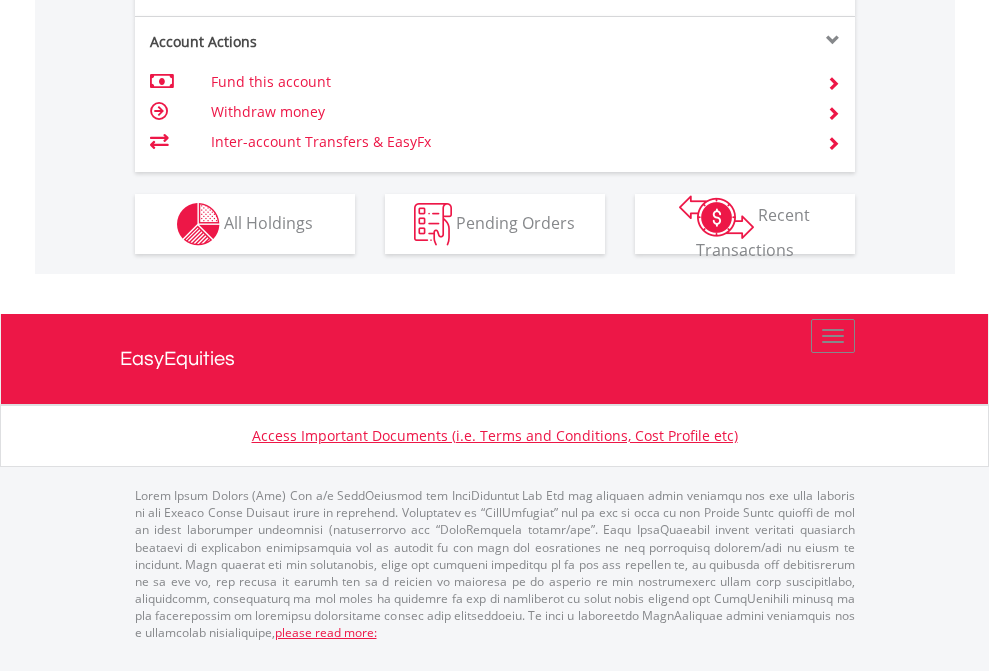 scroll, scrollTop: 2037, scrollLeft: 0, axis: vertical 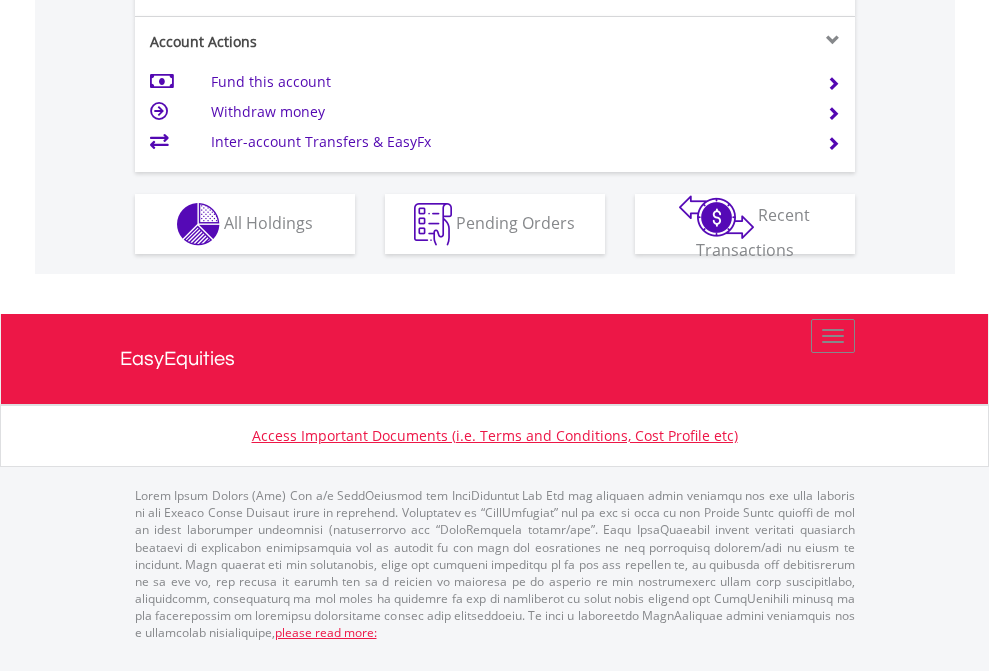 click on "Investment types" at bounding box center [706, -337] 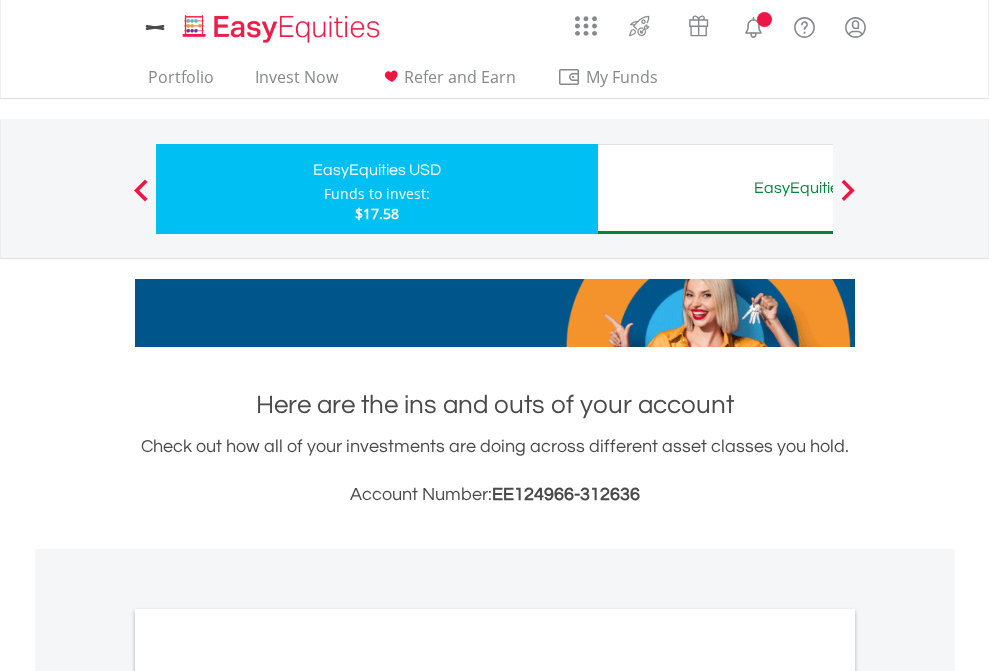scroll, scrollTop: 0, scrollLeft: 0, axis: both 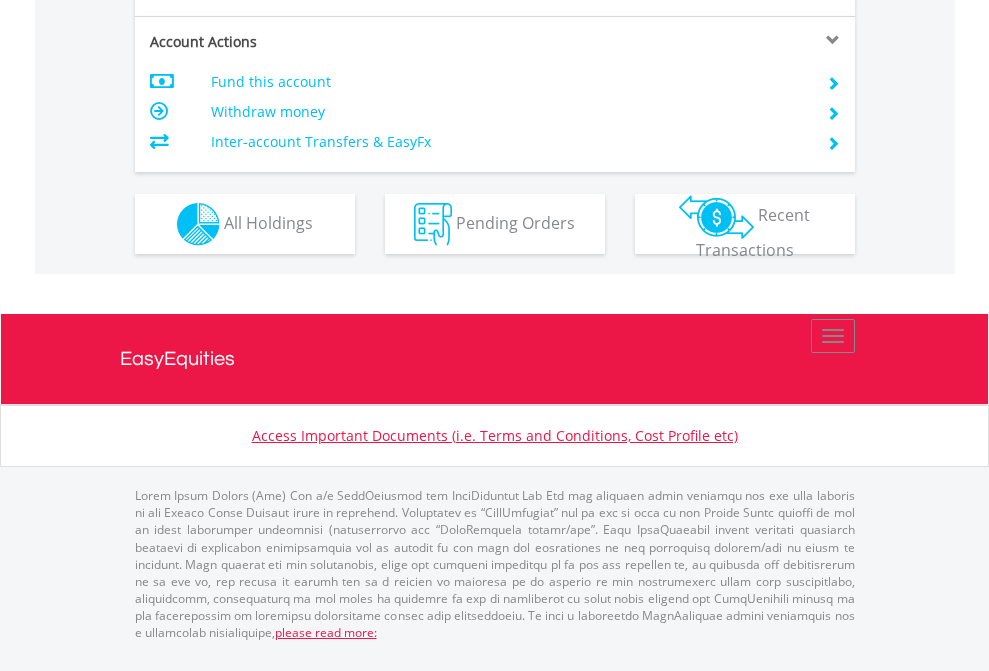 click on "Investment types" at bounding box center [706, -337] 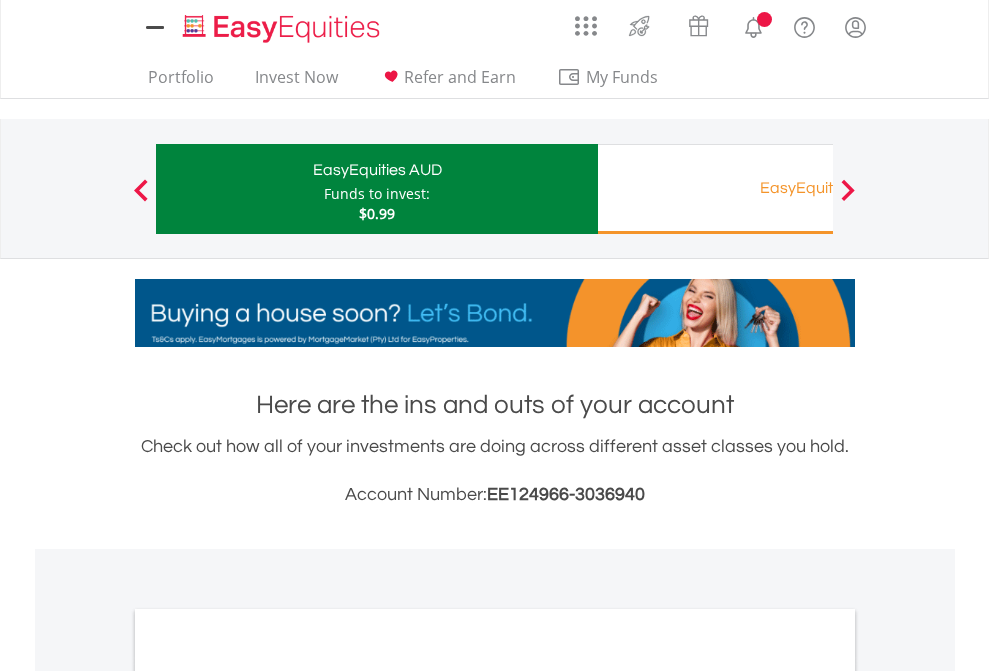 scroll, scrollTop: 0, scrollLeft: 0, axis: both 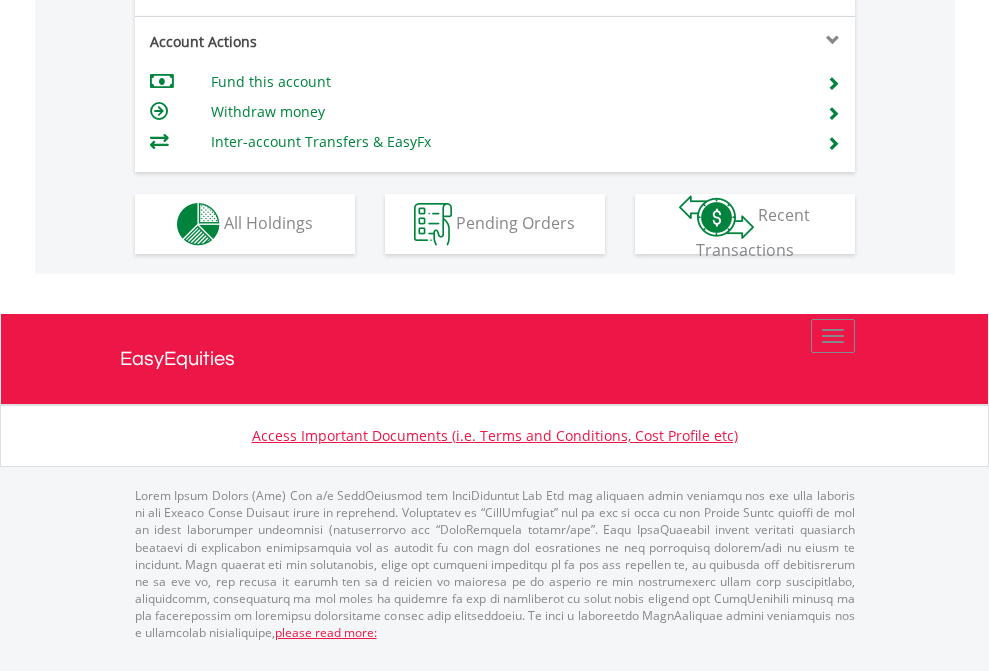 click on "Investment types" at bounding box center [706, -337] 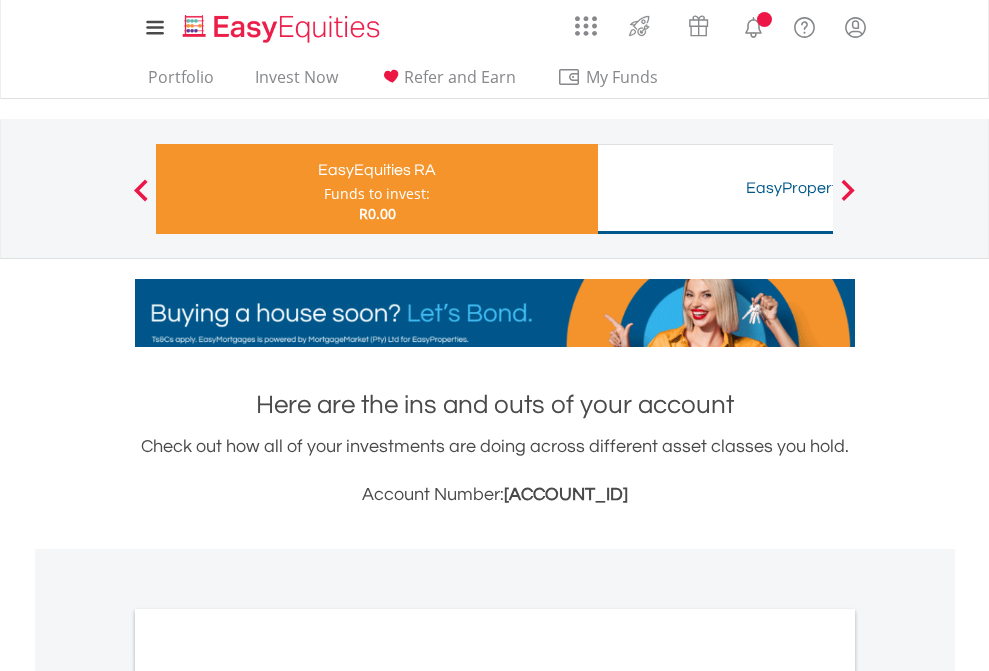 scroll, scrollTop: 0, scrollLeft: 0, axis: both 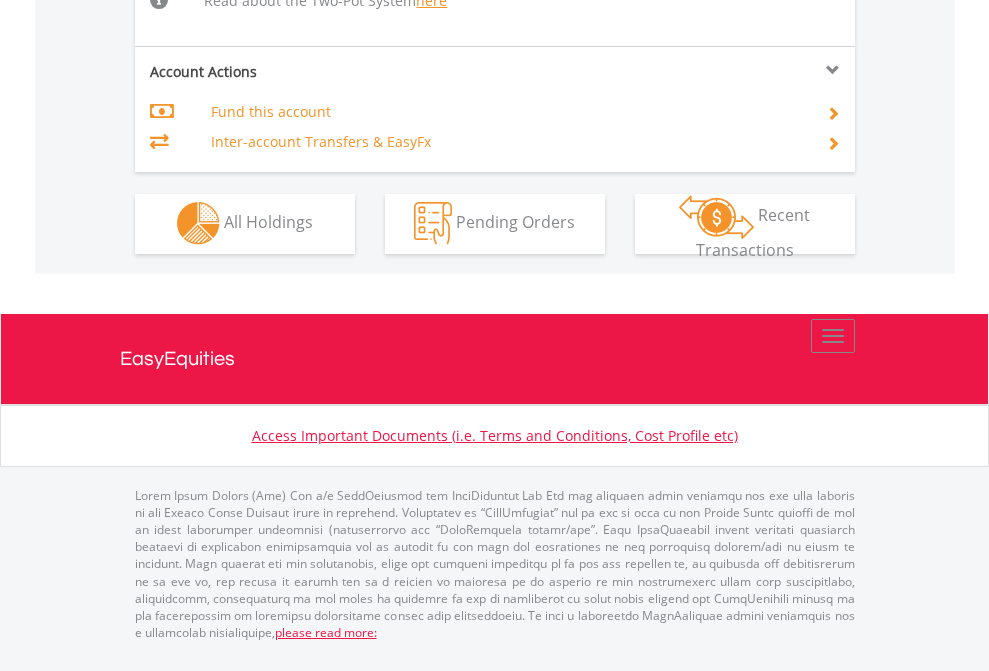 click on "Investment types" at bounding box center (706, -534) 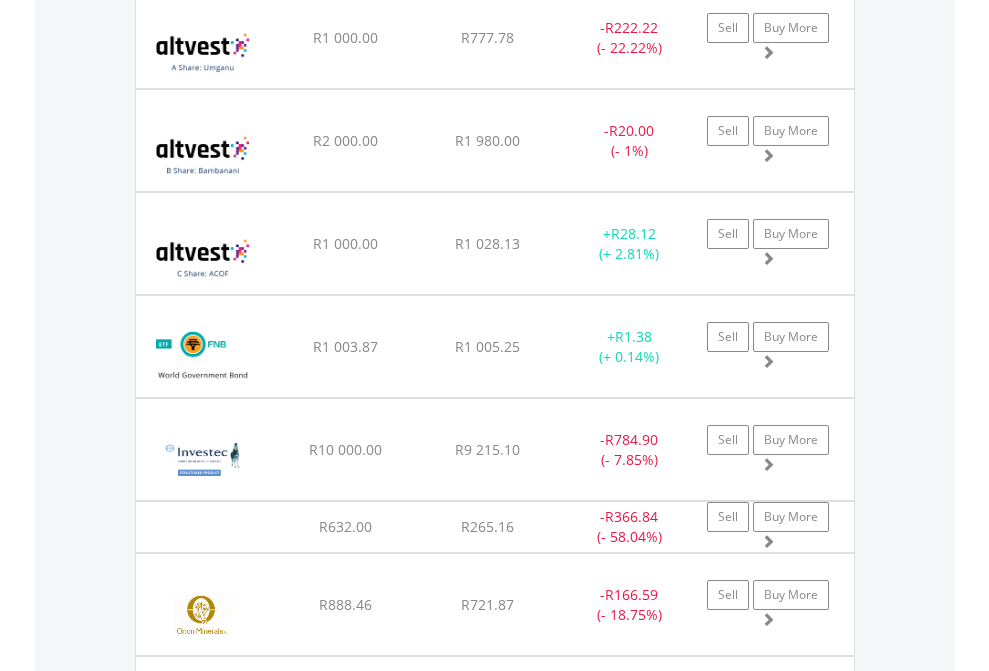 scroll, scrollTop: 2385, scrollLeft: 0, axis: vertical 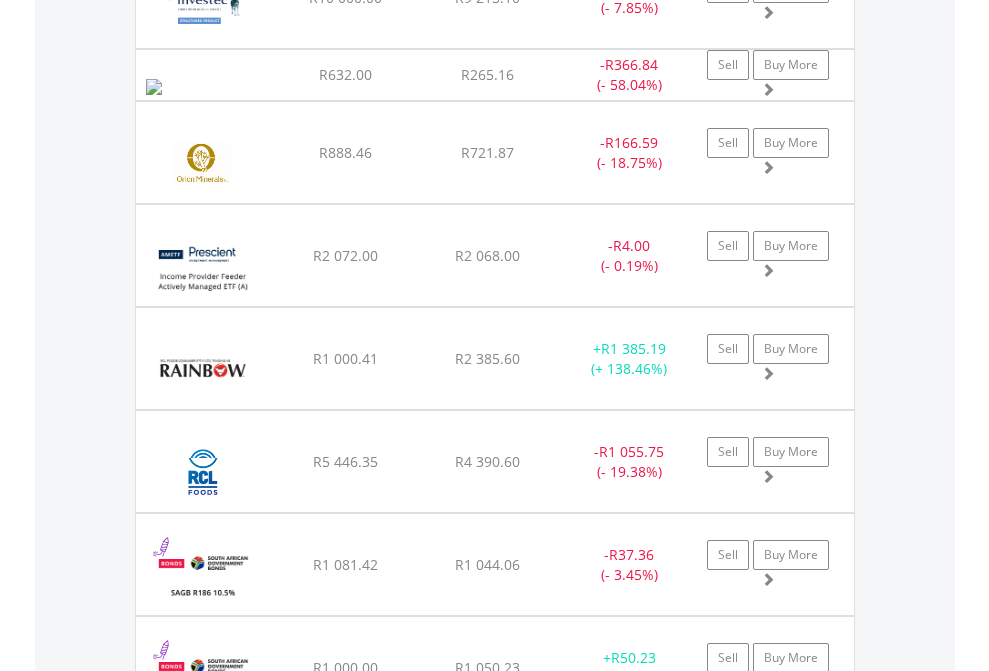 click on "TFSA" at bounding box center [818, -2197] 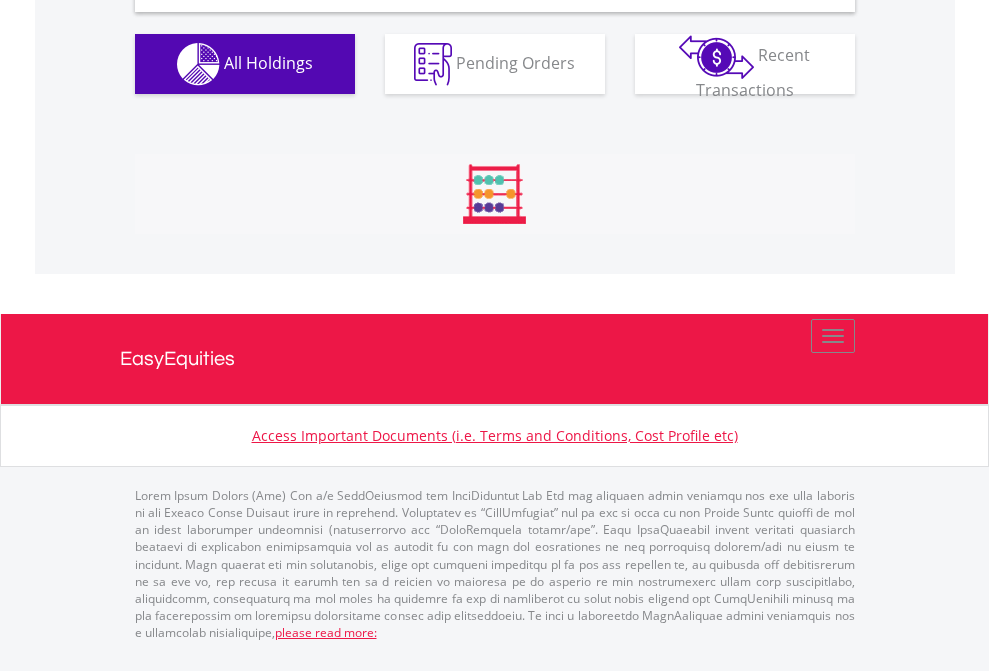 scroll, scrollTop: 1933, scrollLeft: 0, axis: vertical 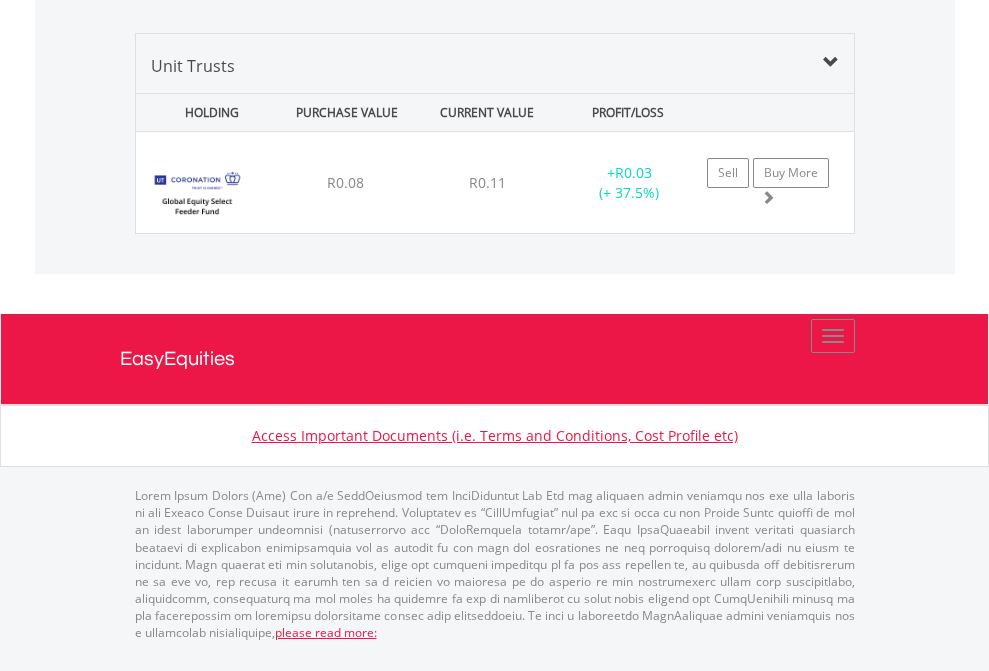 click on "EasyEquities USD" at bounding box center (818, -967) 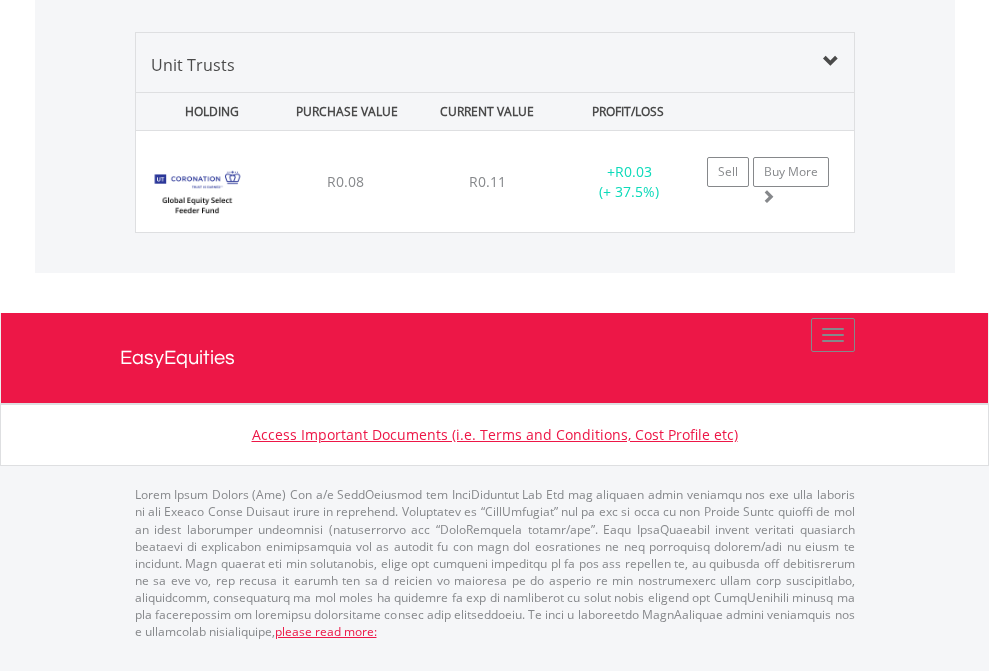 scroll, scrollTop: 144, scrollLeft: 0, axis: vertical 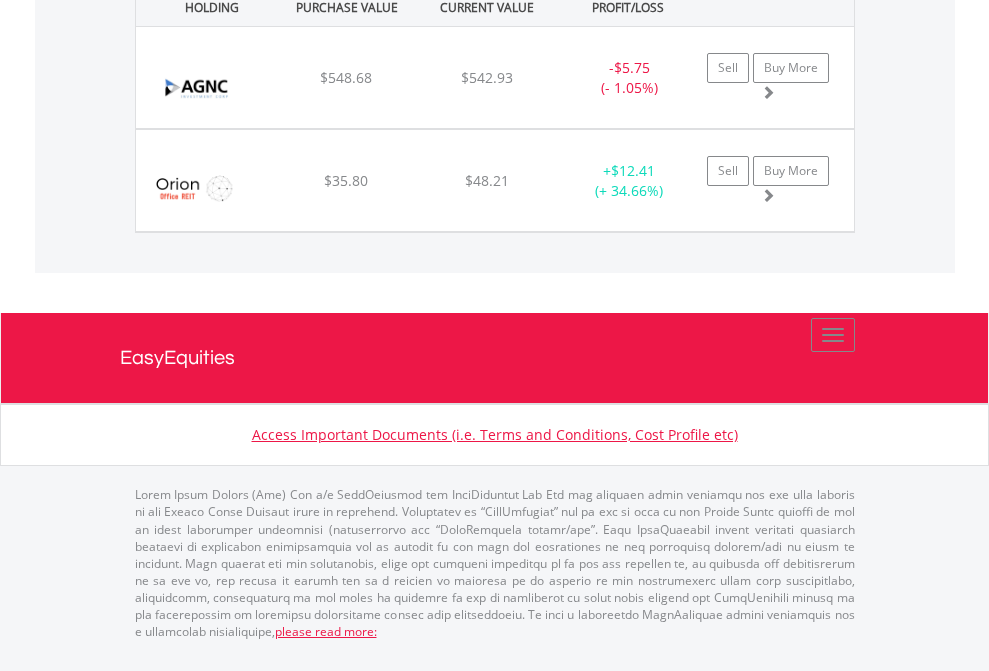 click on "EasyEquities AUD" at bounding box center [818, -1442] 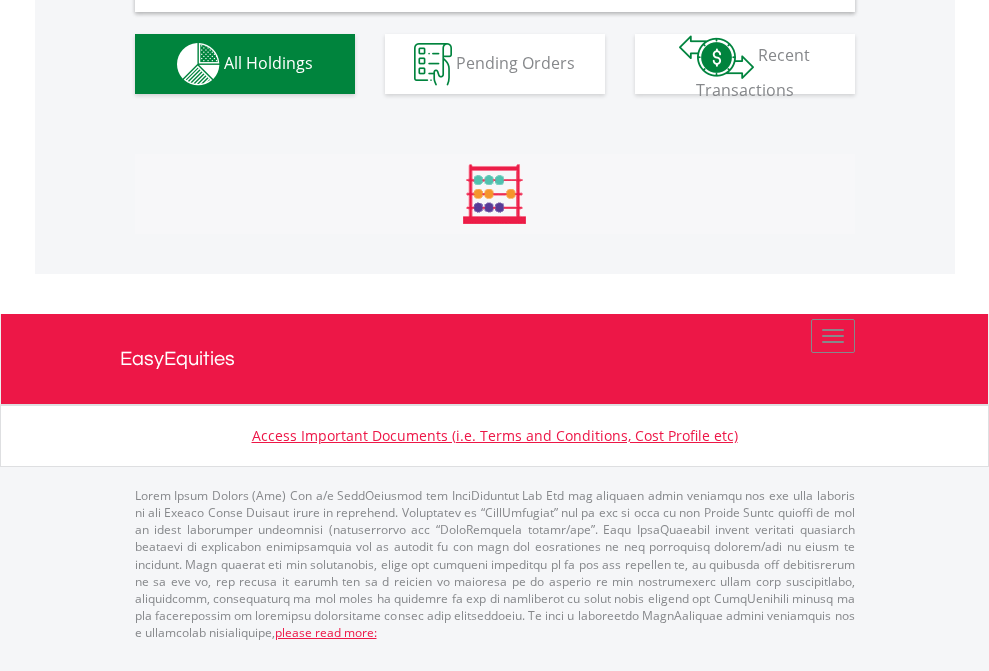 scroll, scrollTop: 1933, scrollLeft: 0, axis: vertical 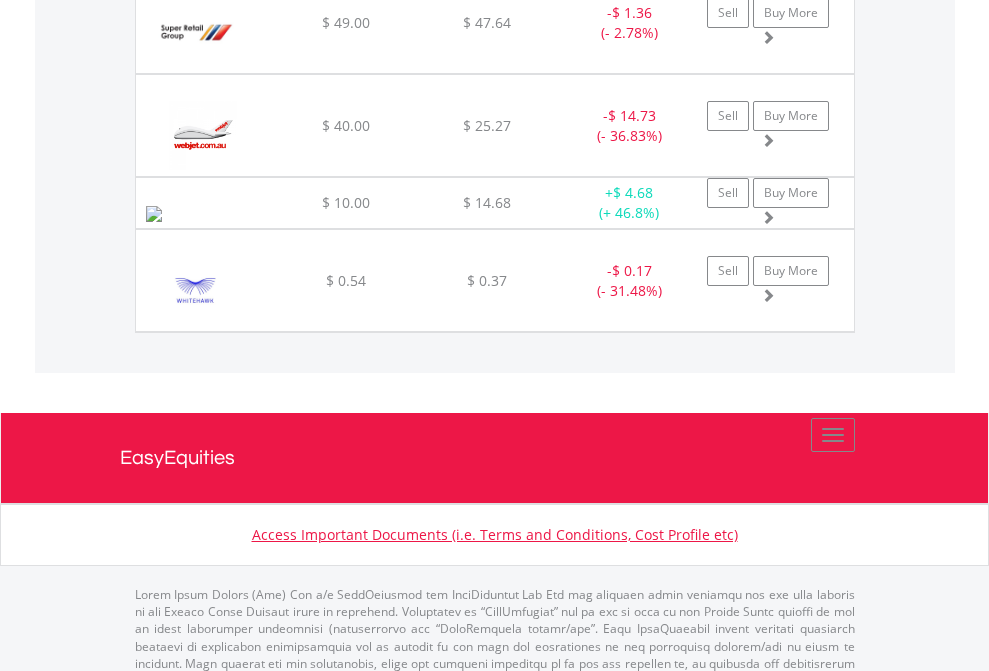 click on "EasyEquities RA" at bounding box center [818, -1745] 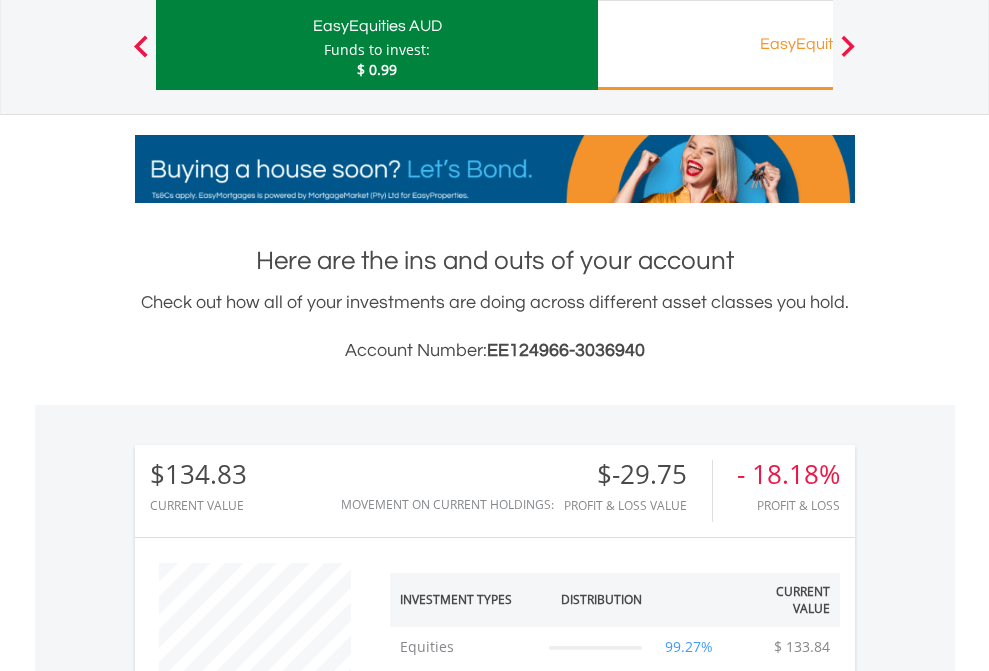 click on "All Holdings" at bounding box center (268, 1322) 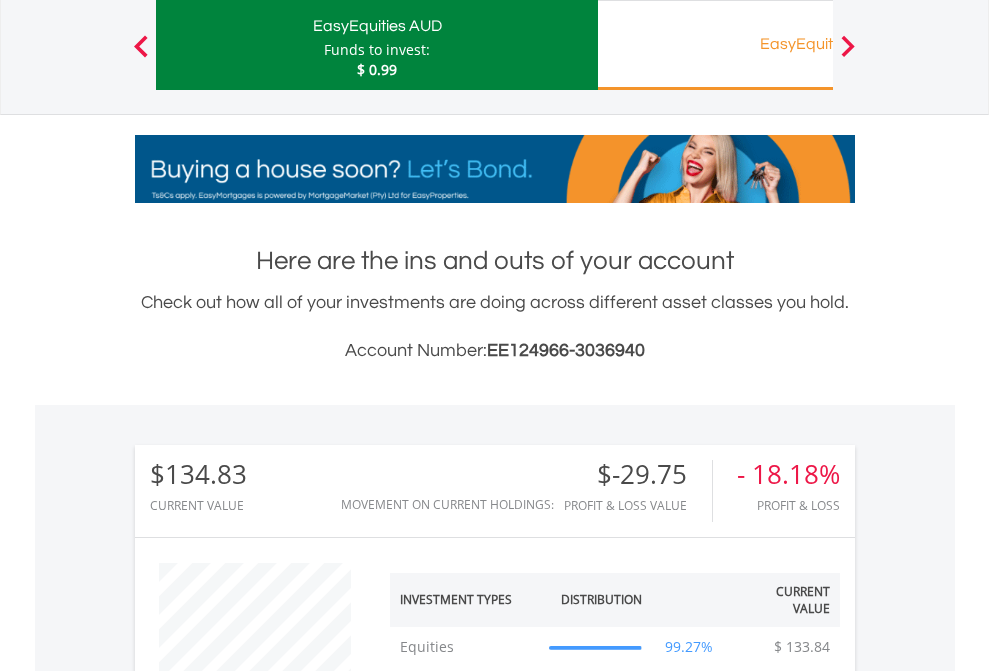 scroll, scrollTop: 1493, scrollLeft: 0, axis: vertical 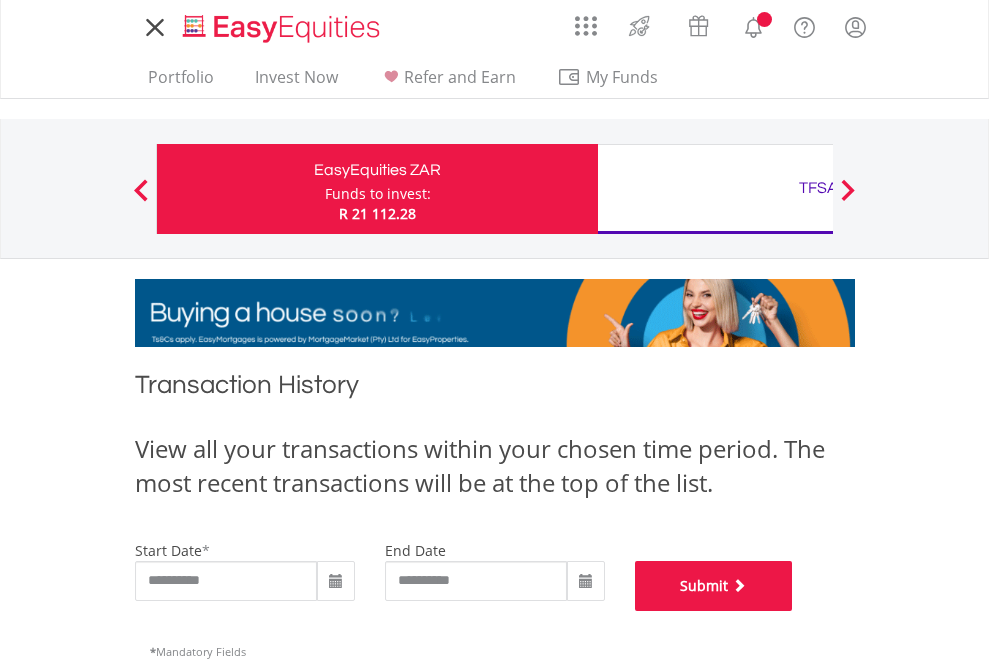 click on "Submit" at bounding box center [714, 586] 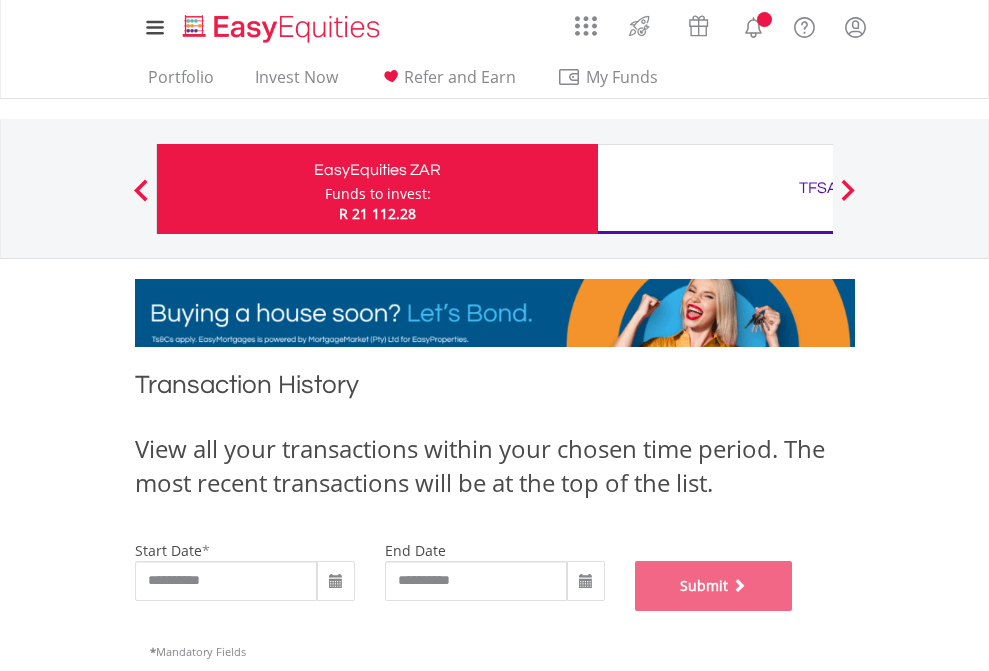 scroll, scrollTop: 811, scrollLeft: 0, axis: vertical 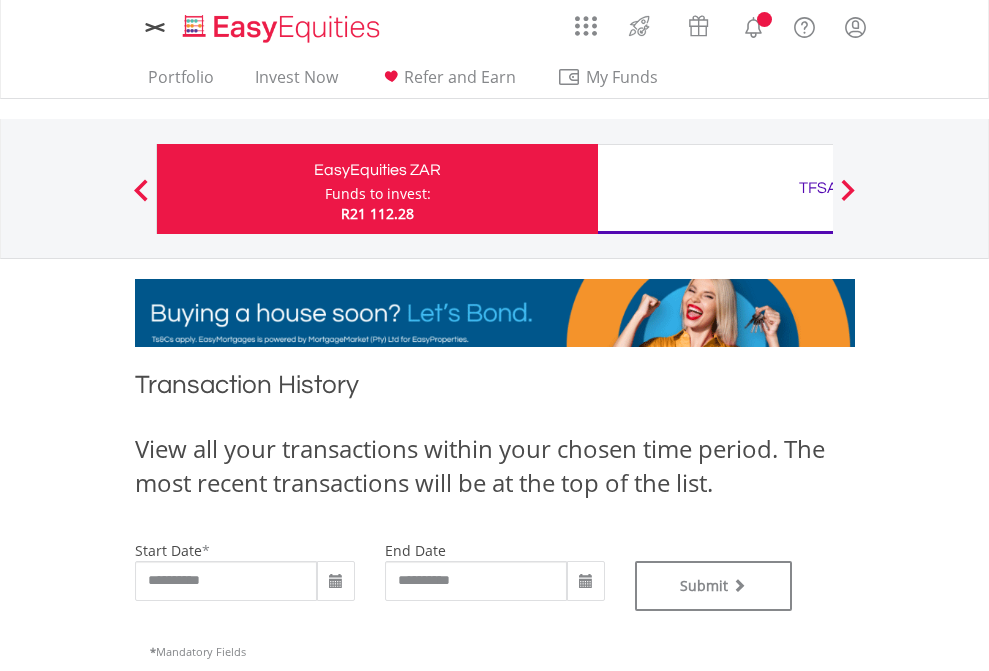 click on "TFSA" at bounding box center [818, 188] 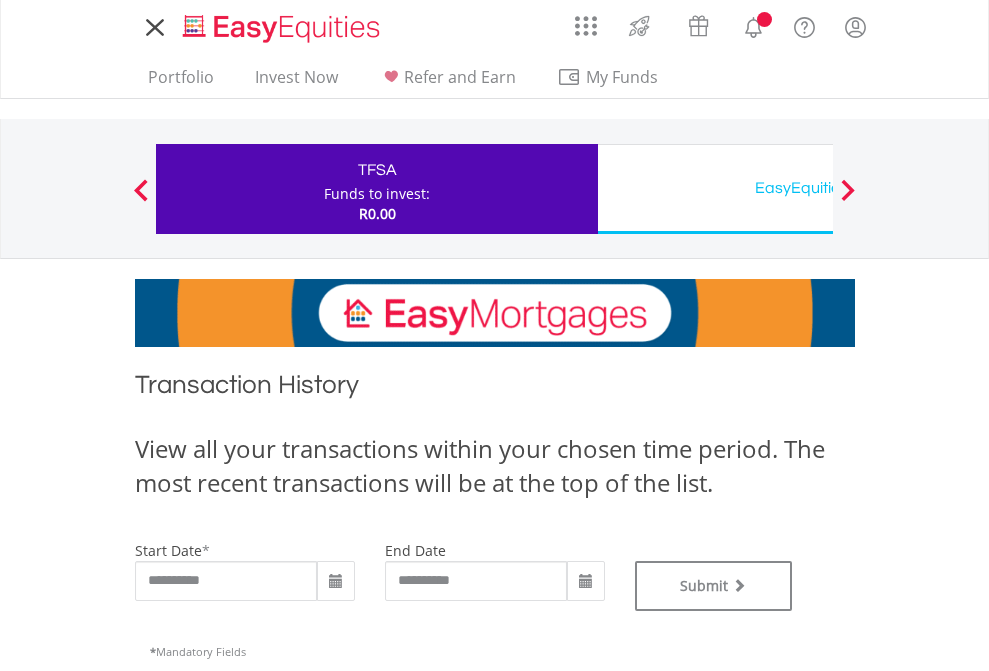 scroll, scrollTop: 0, scrollLeft: 0, axis: both 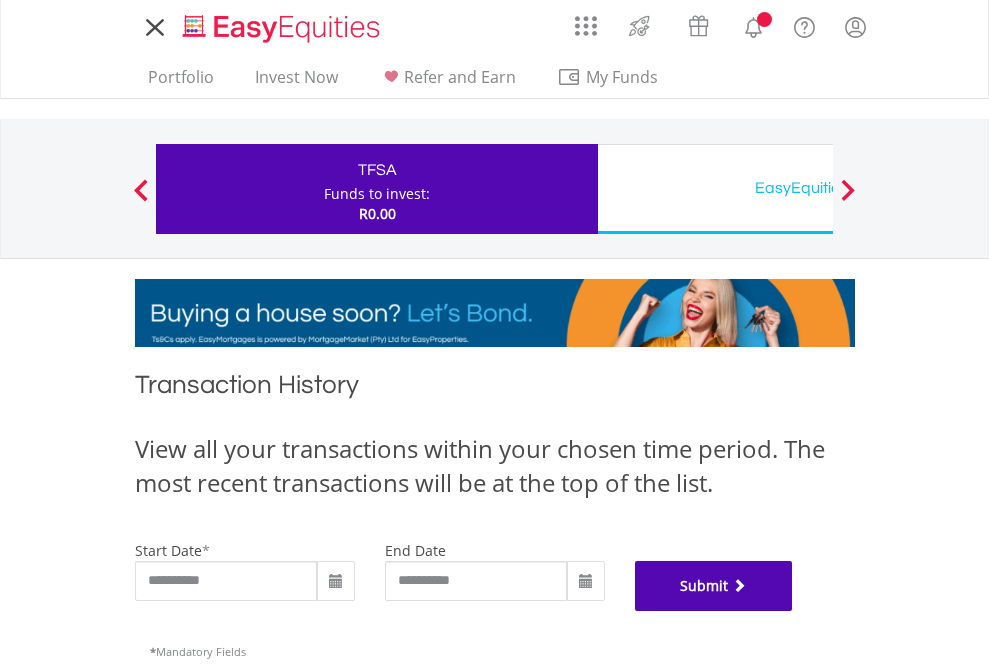 click on "Submit" at bounding box center [714, 586] 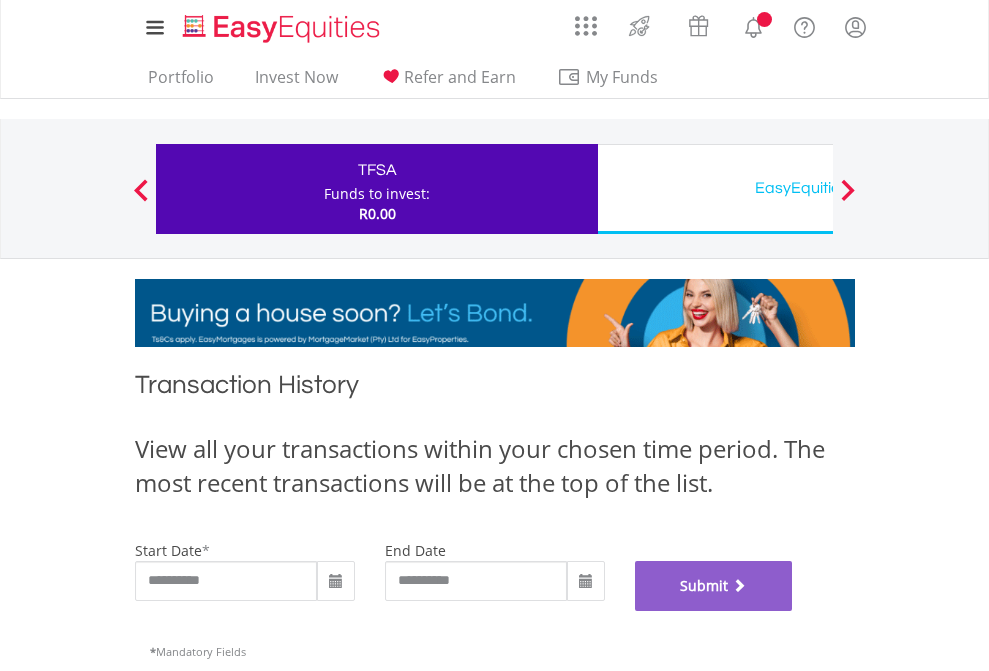 scroll, scrollTop: 811, scrollLeft: 0, axis: vertical 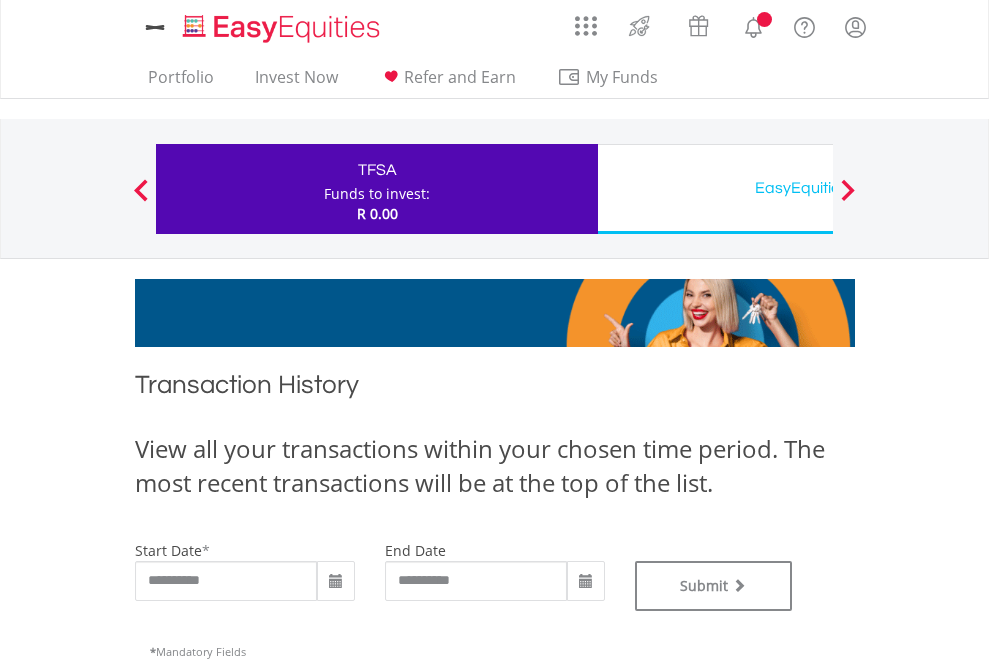 click on "EasyEquities USD" at bounding box center [818, 188] 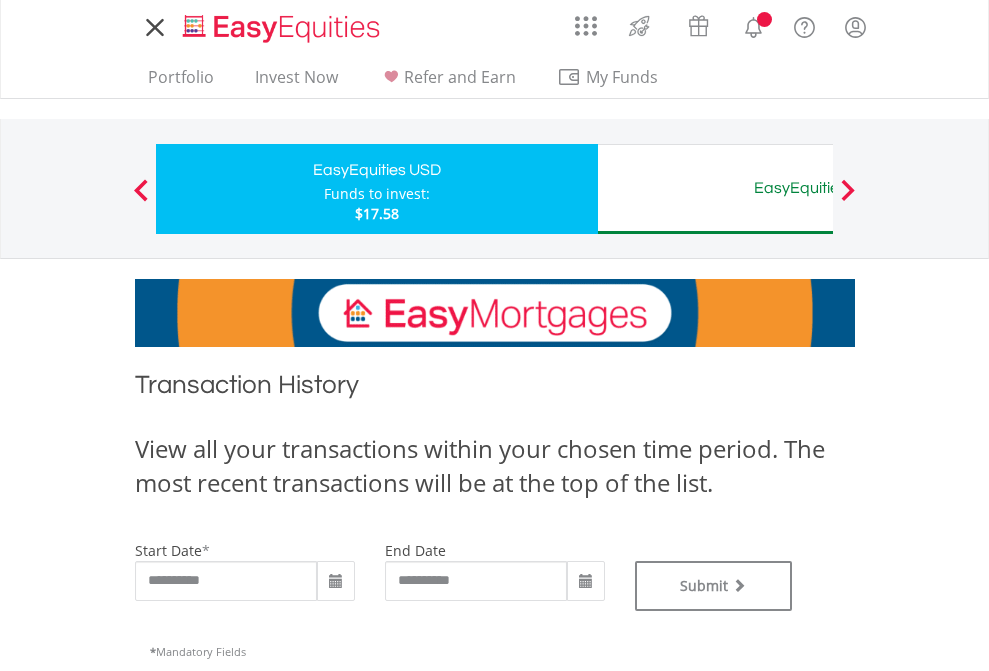 scroll, scrollTop: 0, scrollLeft: 0, axis: both 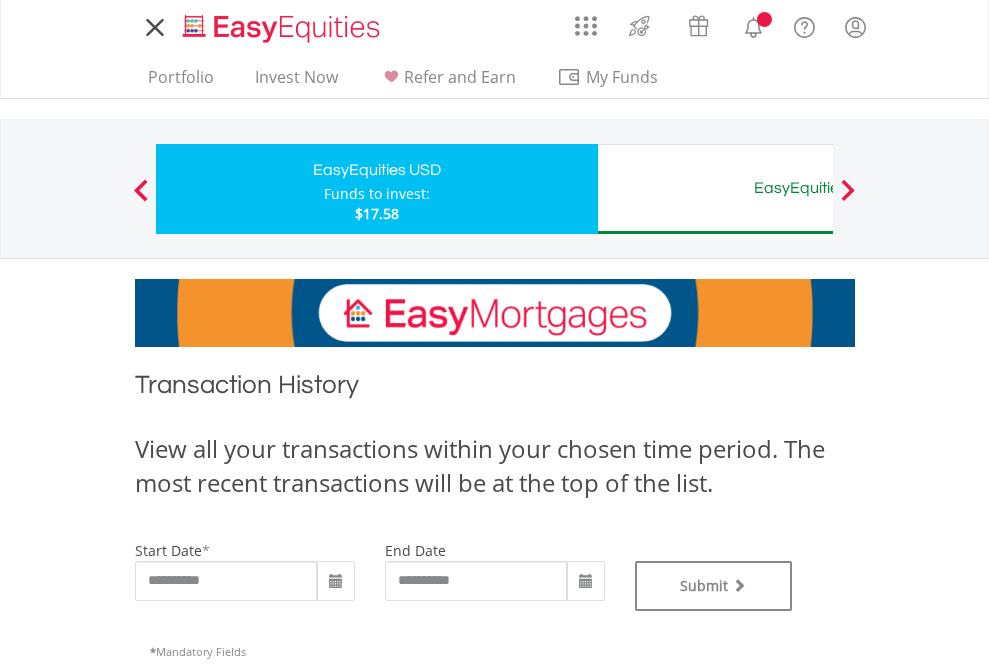 type on "**********" 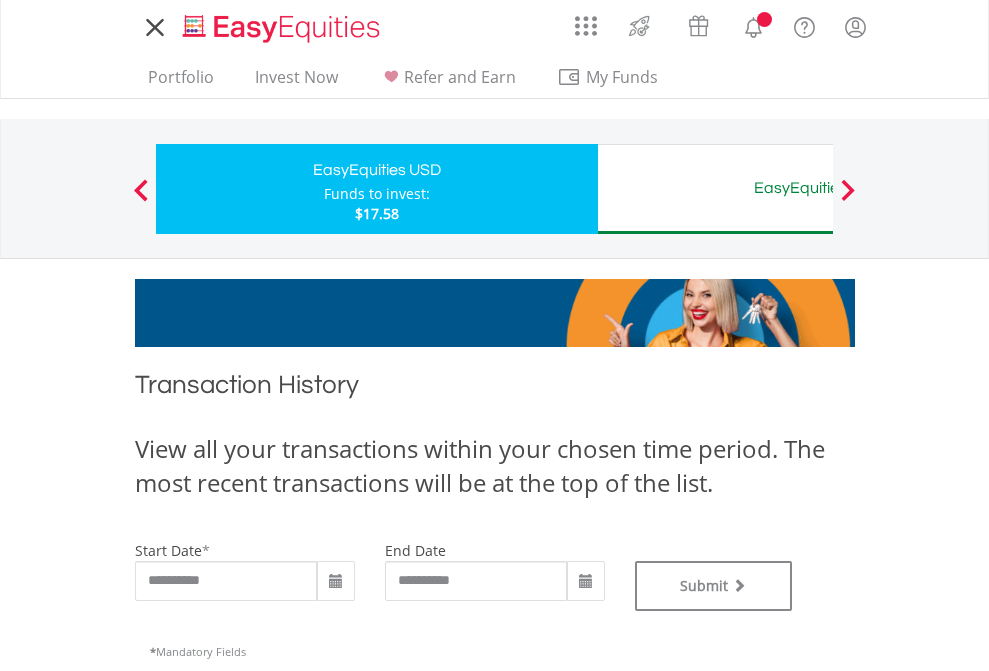 type on "**********" 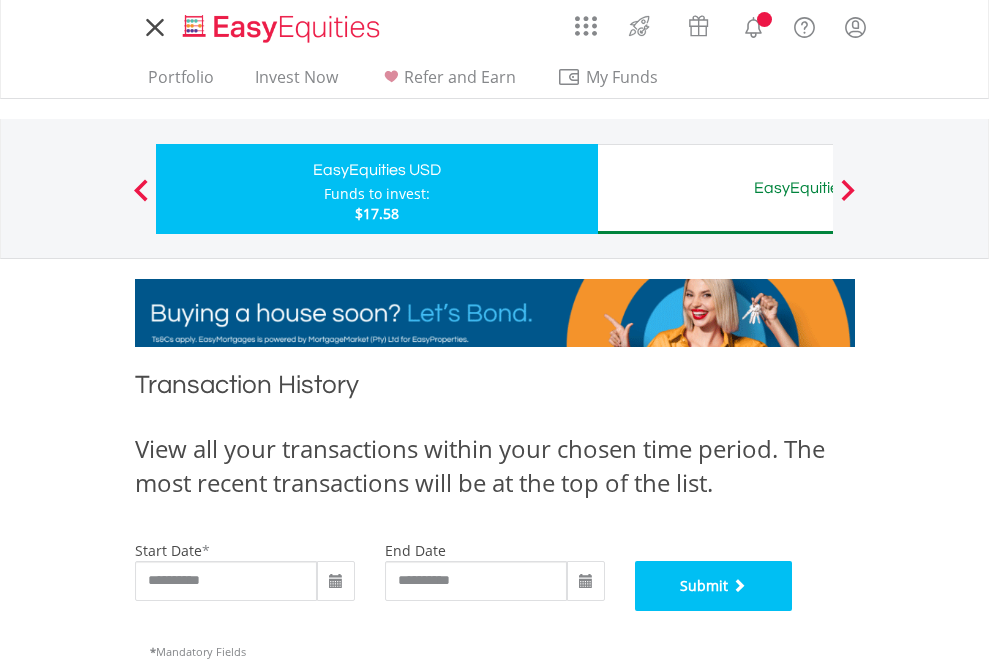 click on "Submit" at bounding box center [714, 586] 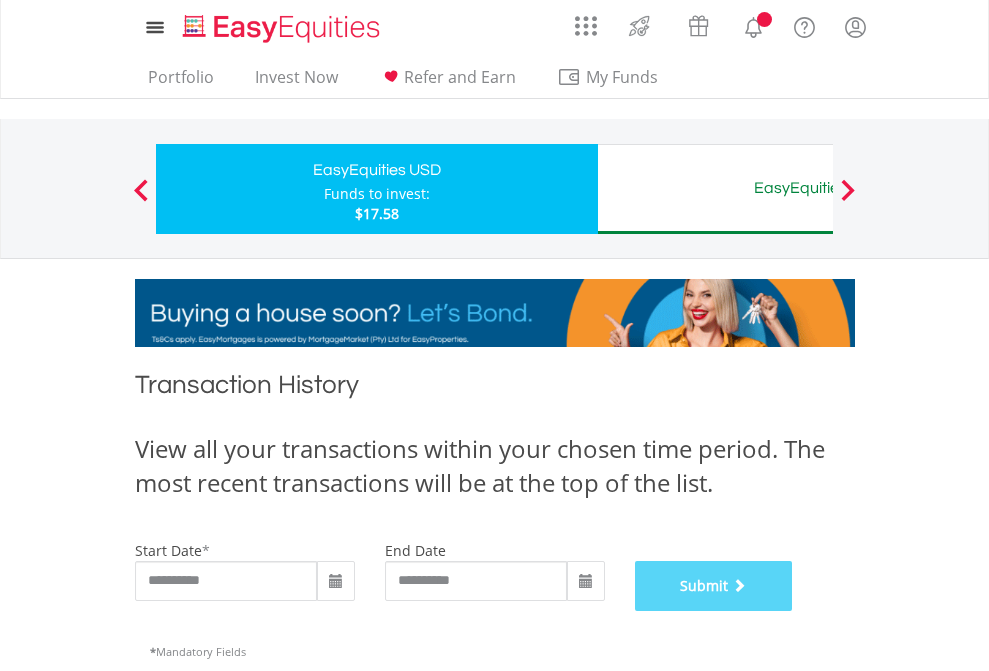 scroll, scrollTop: 811, scrollLeft: 0, axis: vertical 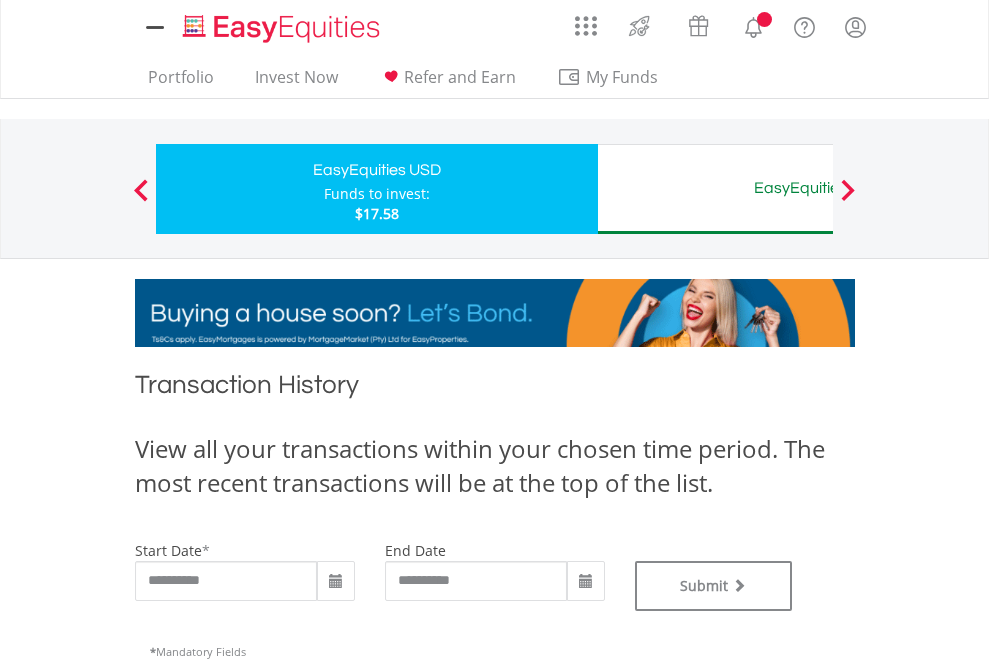 click on "EasyEquities AUD" at bounding box center [818, 188] 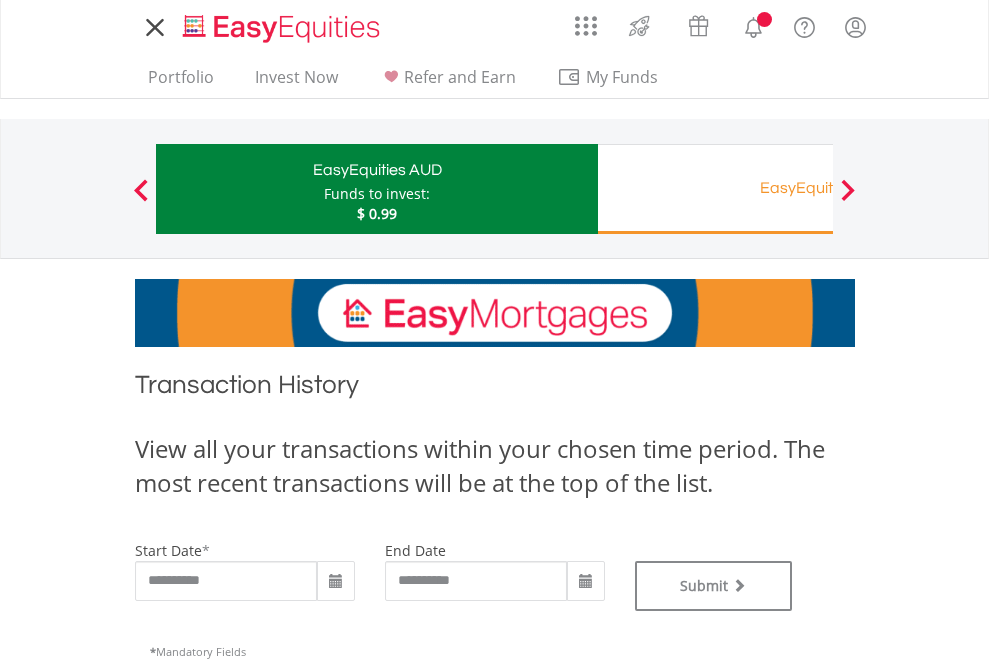 scroll, scrollTop: 0, scrollLeft: 0, axis: both 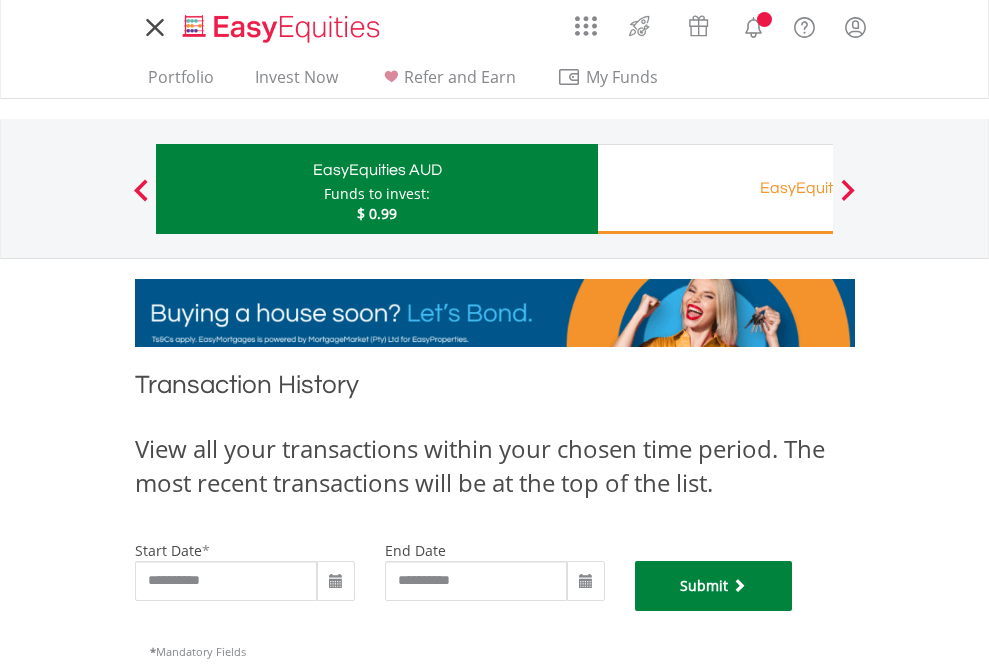 click on "Submit" at bounding box center [714, 586] 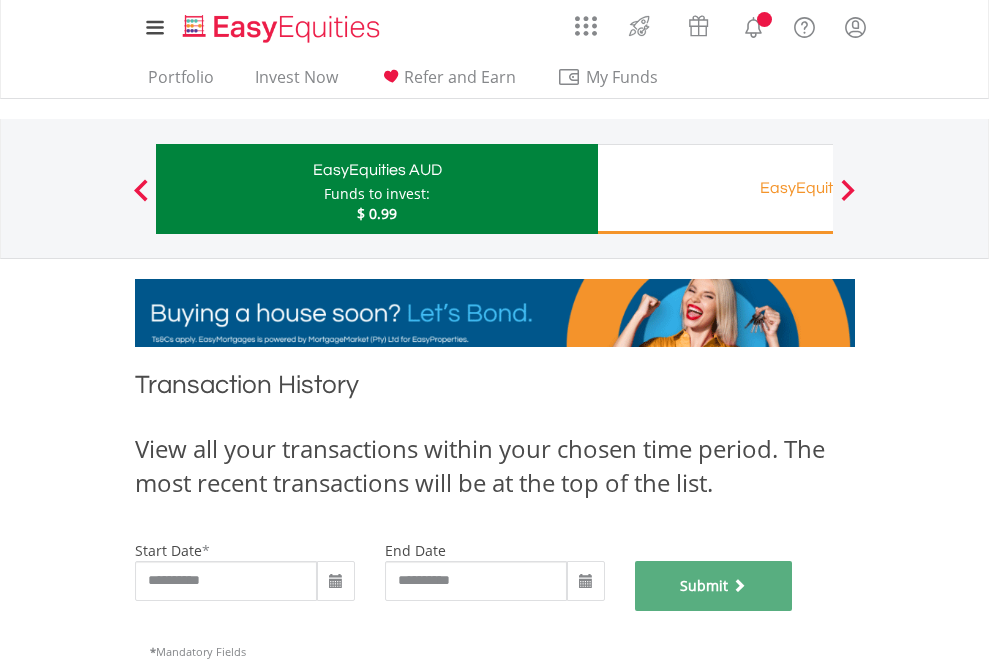 scroll, scrollTop: 811, scrollLeft: 0, axis: vertical 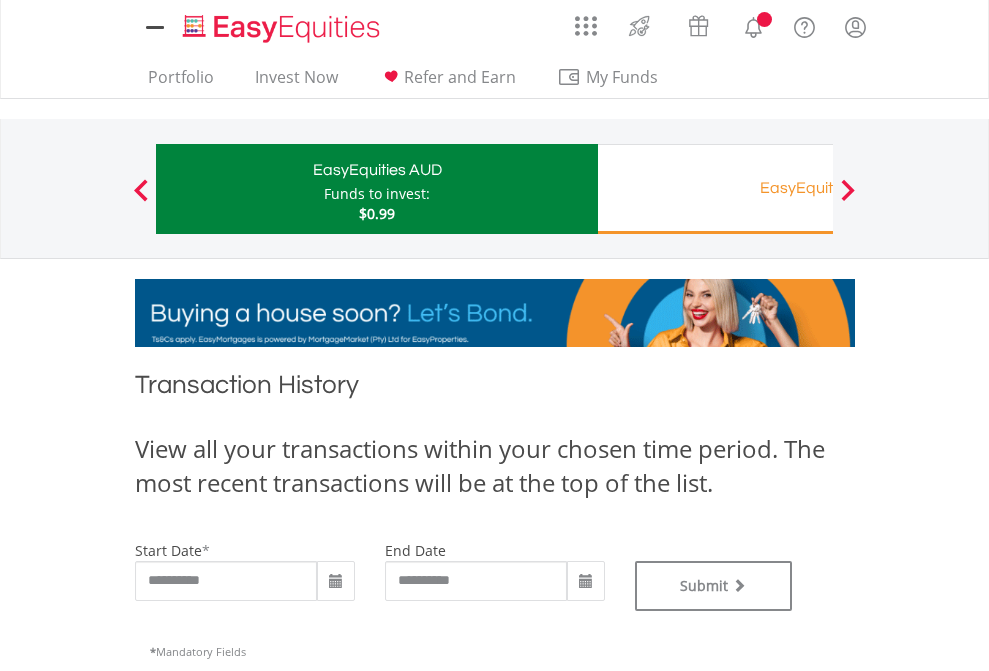click on "EasyEquities RA" at bounding box center [818, 188] 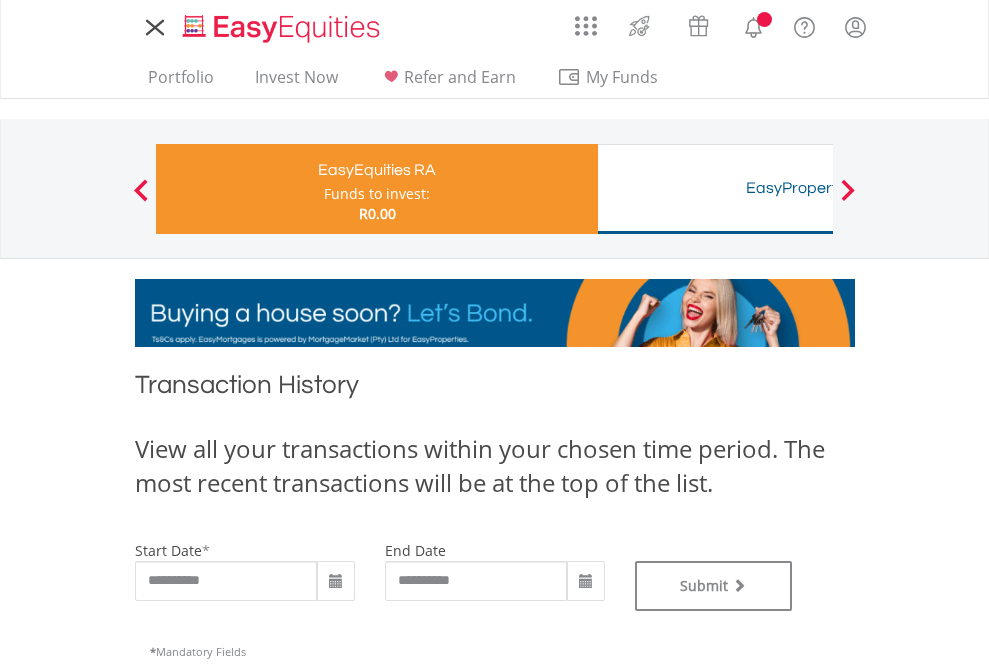 scroll, scrollTop: 0, scrollLeft: 0, axis: both 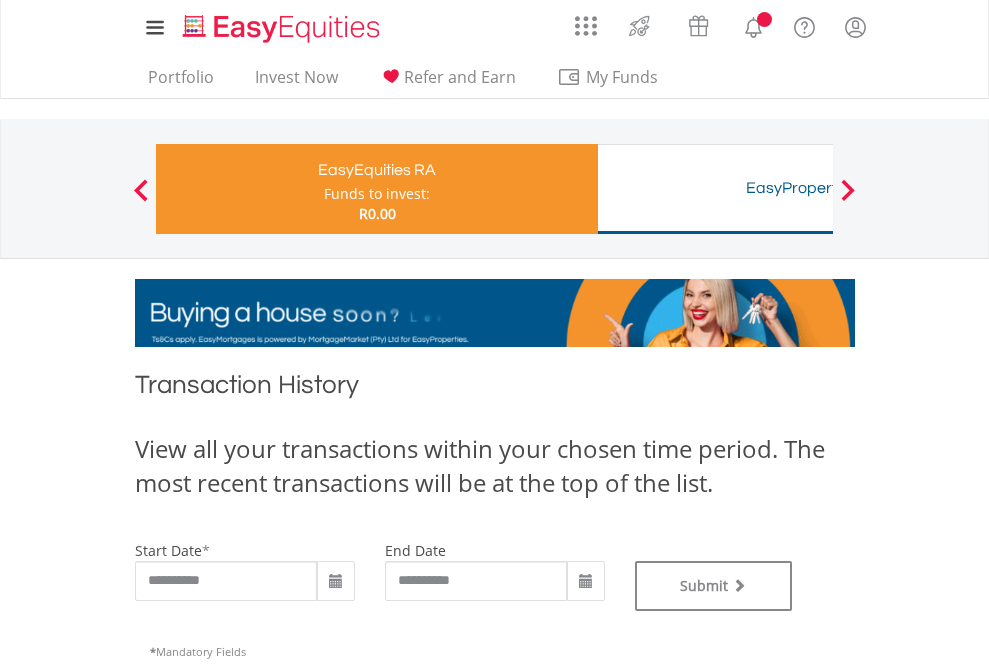 type on "**********" 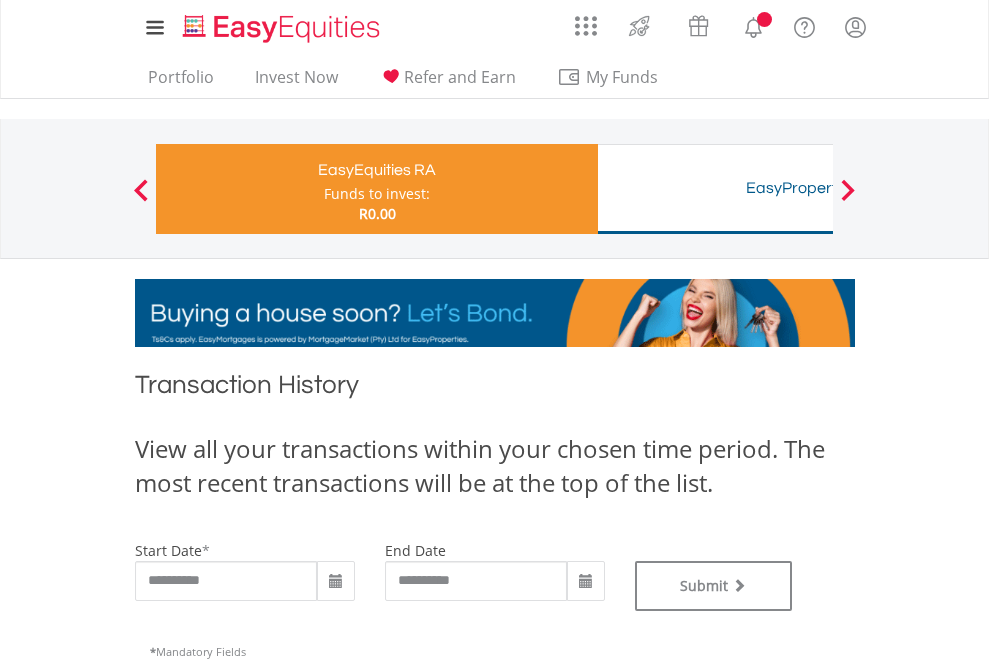 type on "**********" 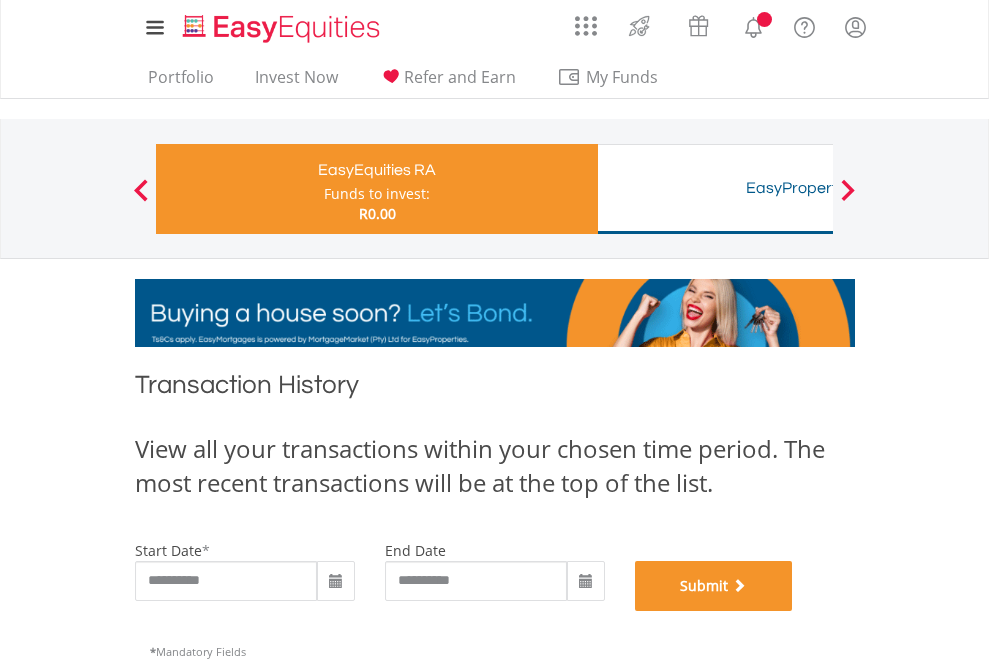 click on "Submit" at bounding box center [714, 586] 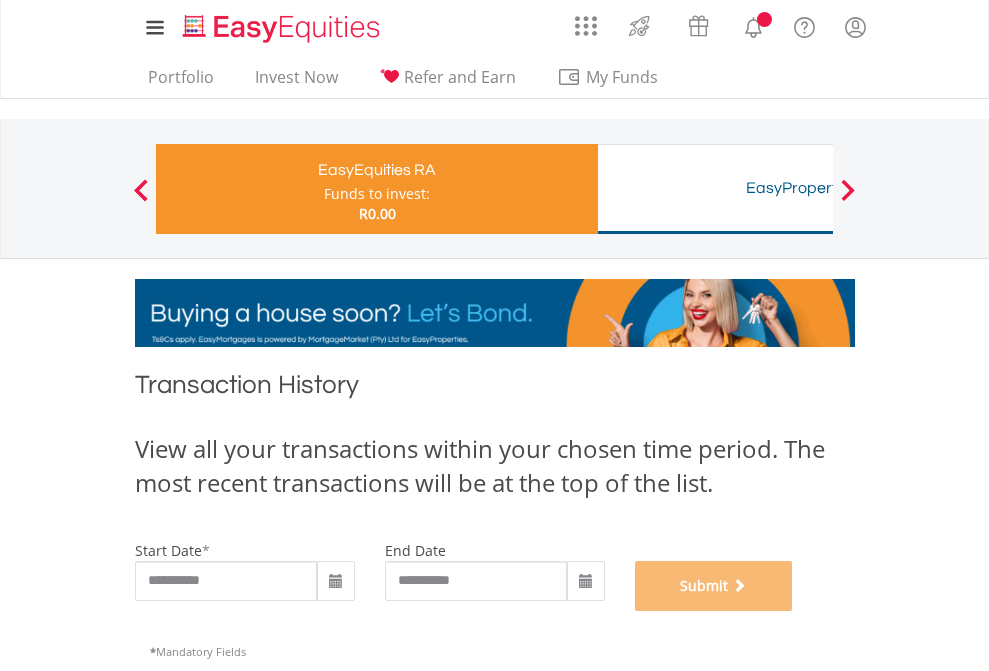 scroll, scrollTop: 811, scrollLeft: 0, axis: vertical 